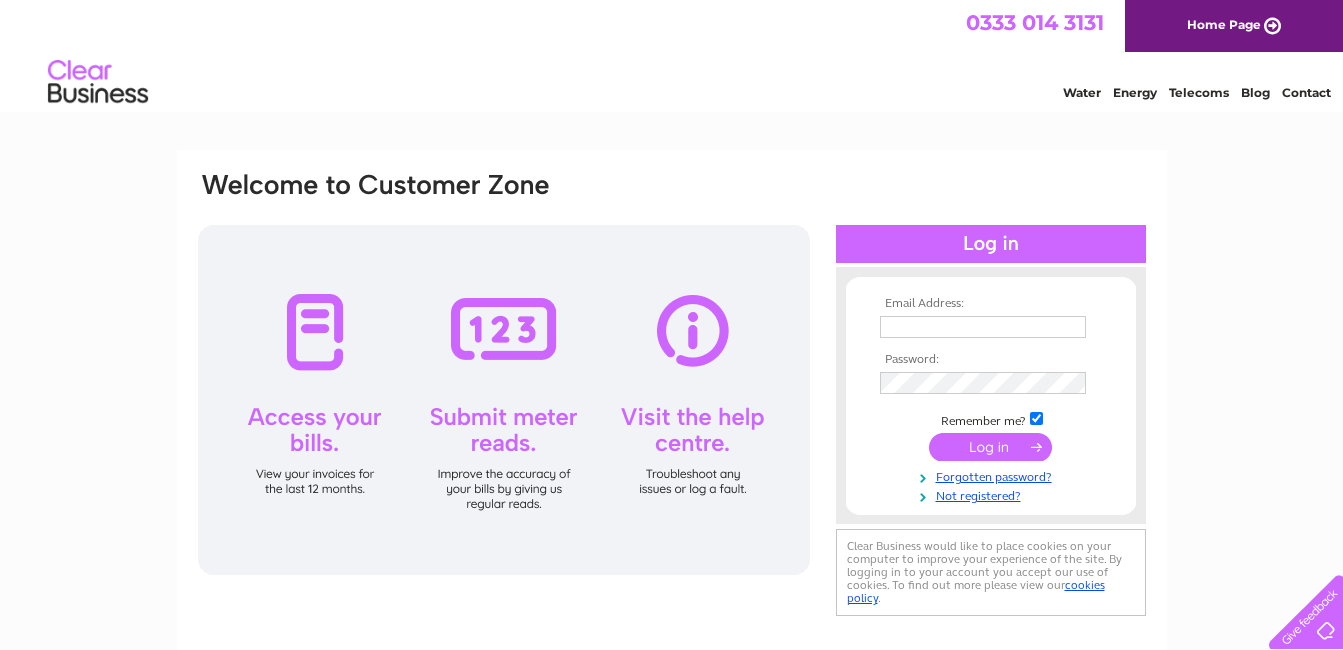 scroll, scrollTop: 0, scrollLeft: 0, axis: both 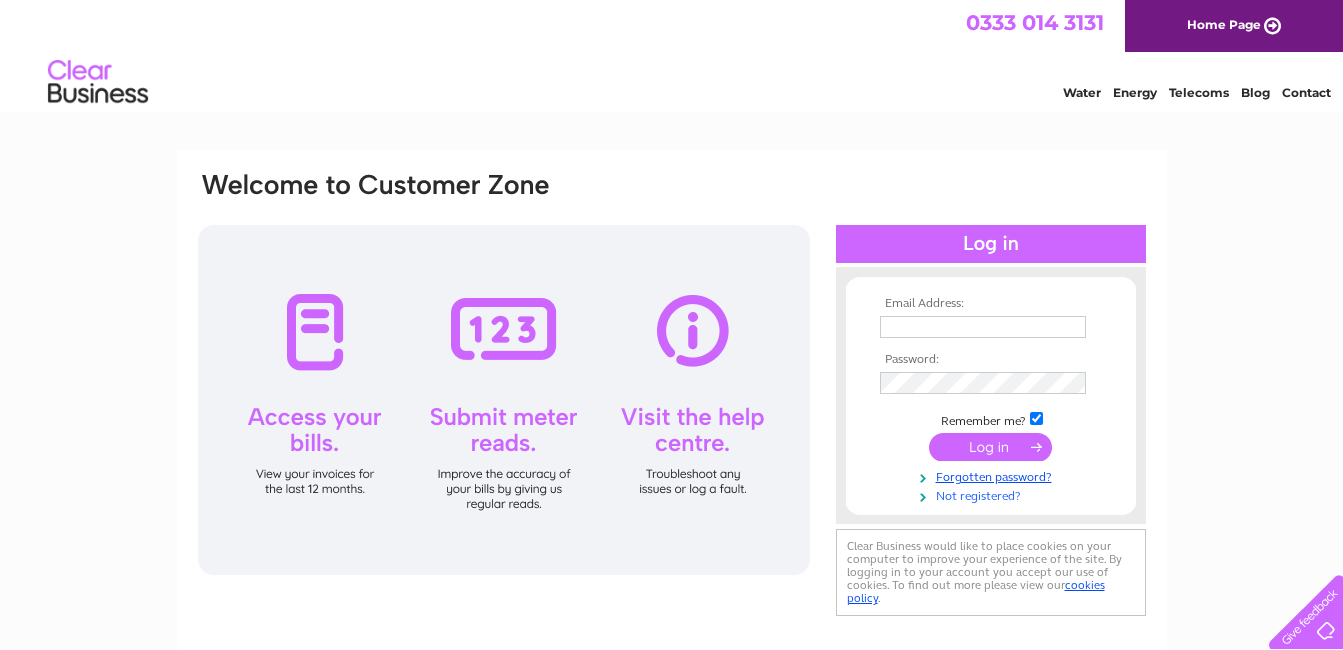 click on "Not registered?" at bounding box center [993, 494] 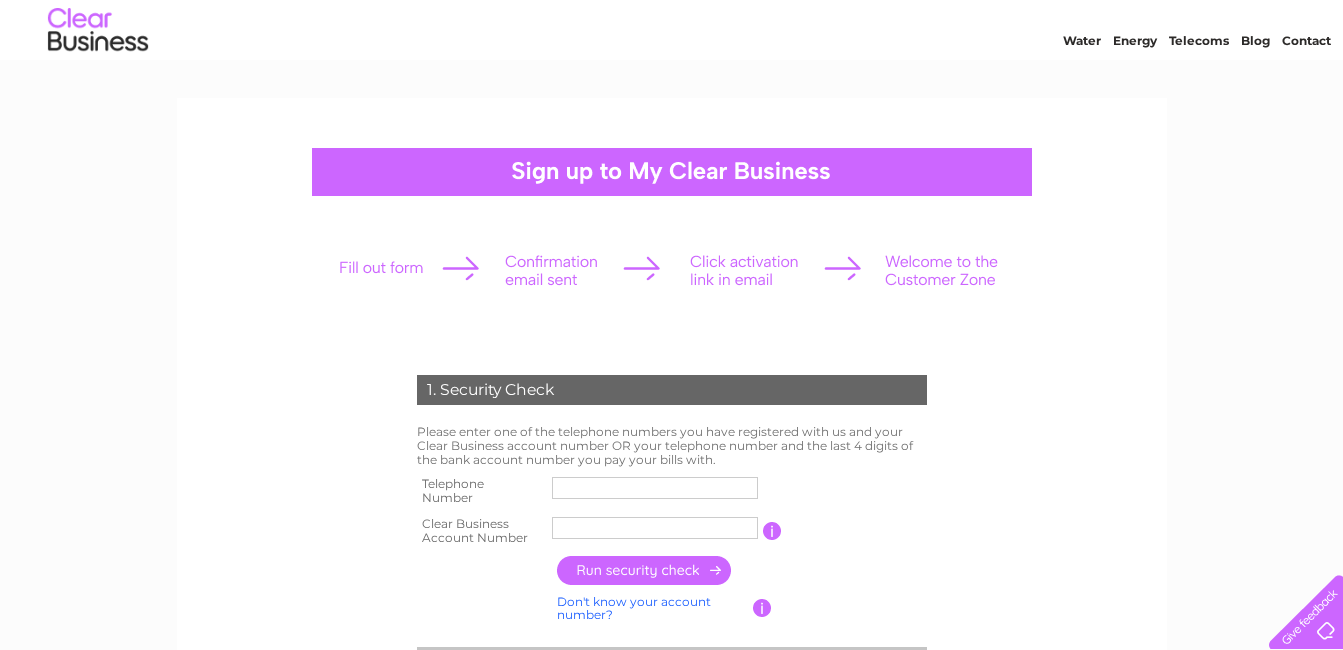 scroll, scrollTop: 100, scrollLeft: 0, axis: vertical 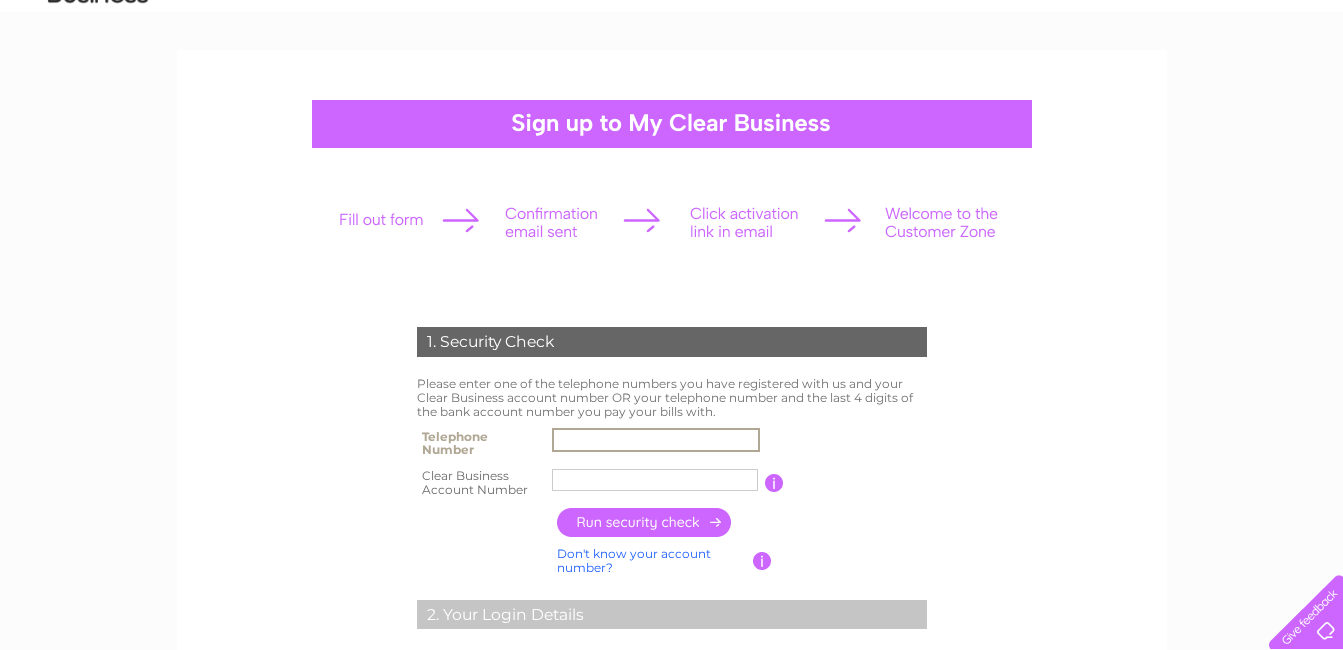 click at bounding box center [656, 440] 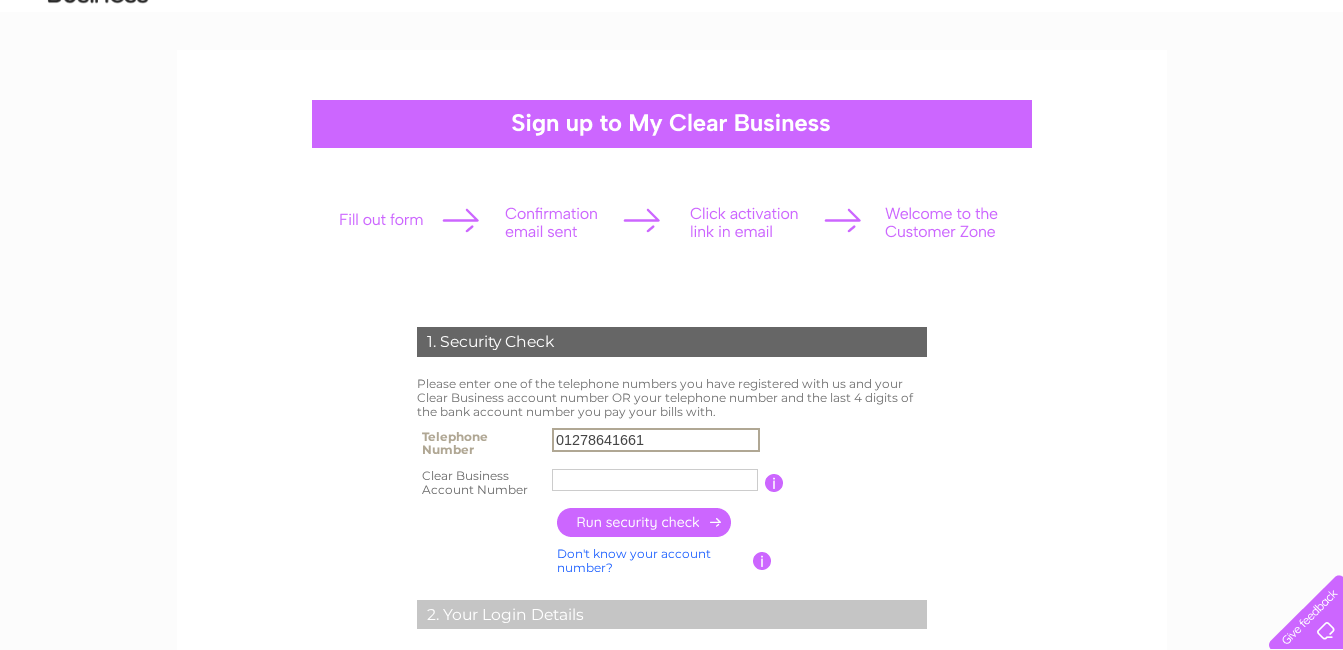 click at bounding box center (655, 480) 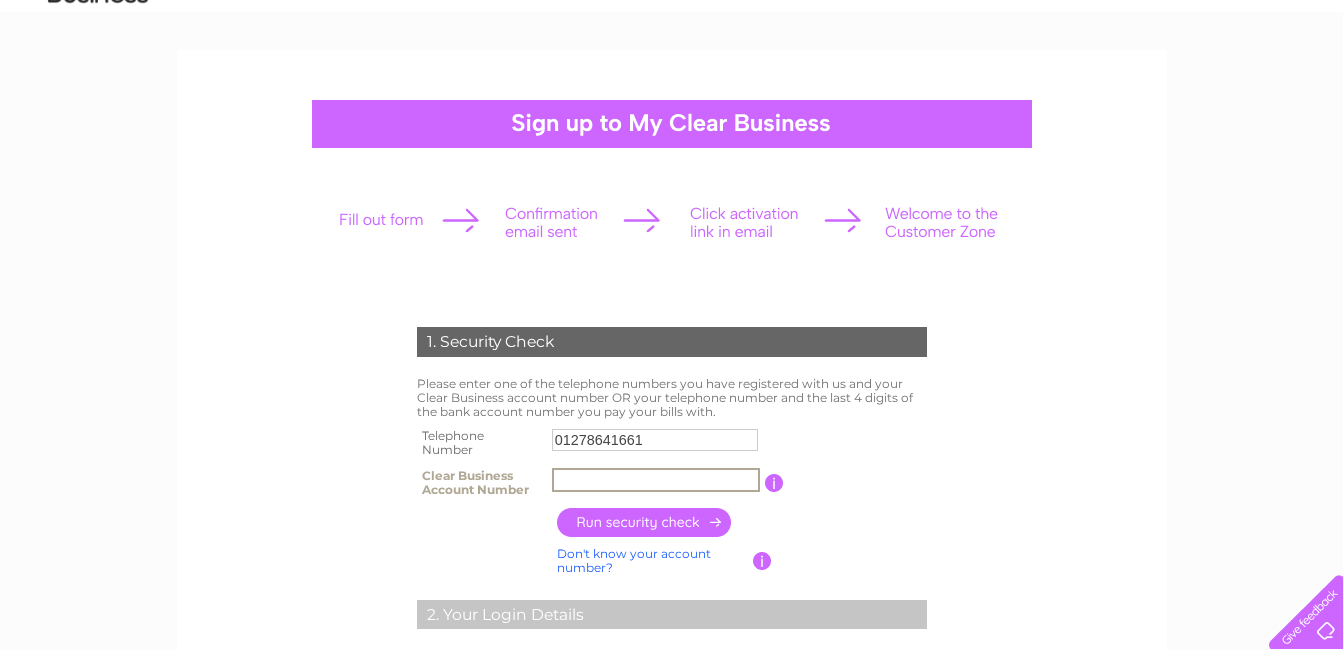 paste on "30284599" 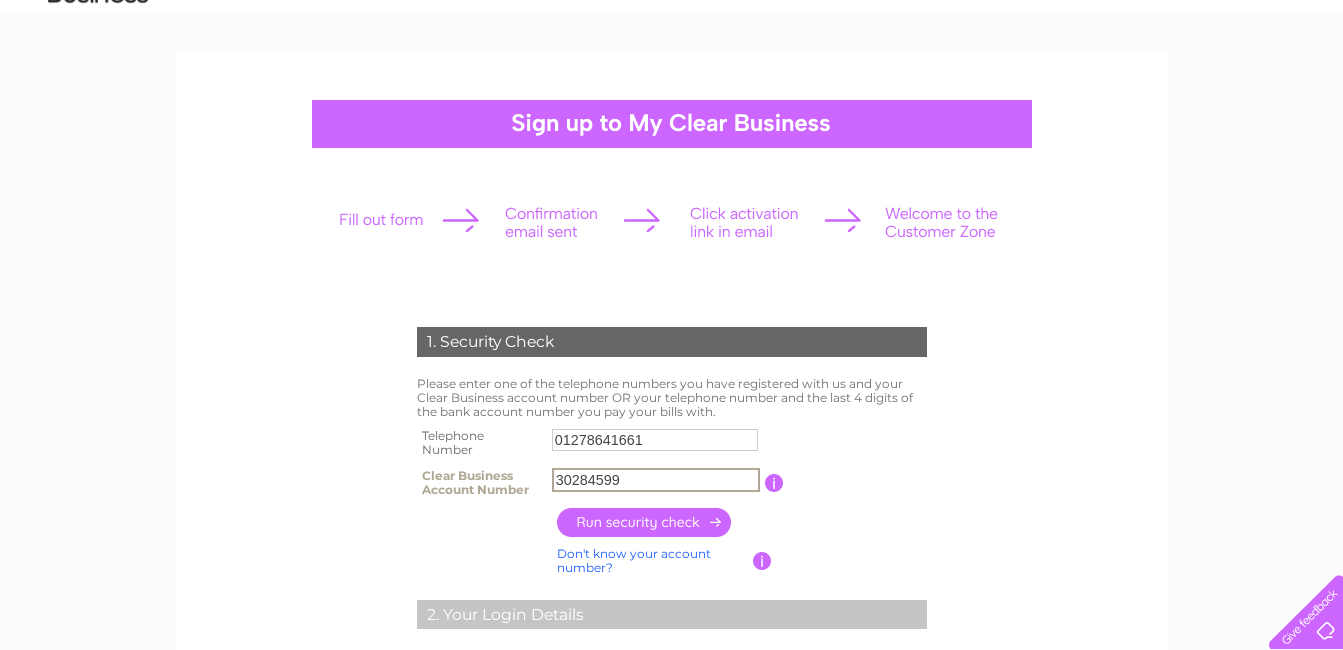 type on "30284599" 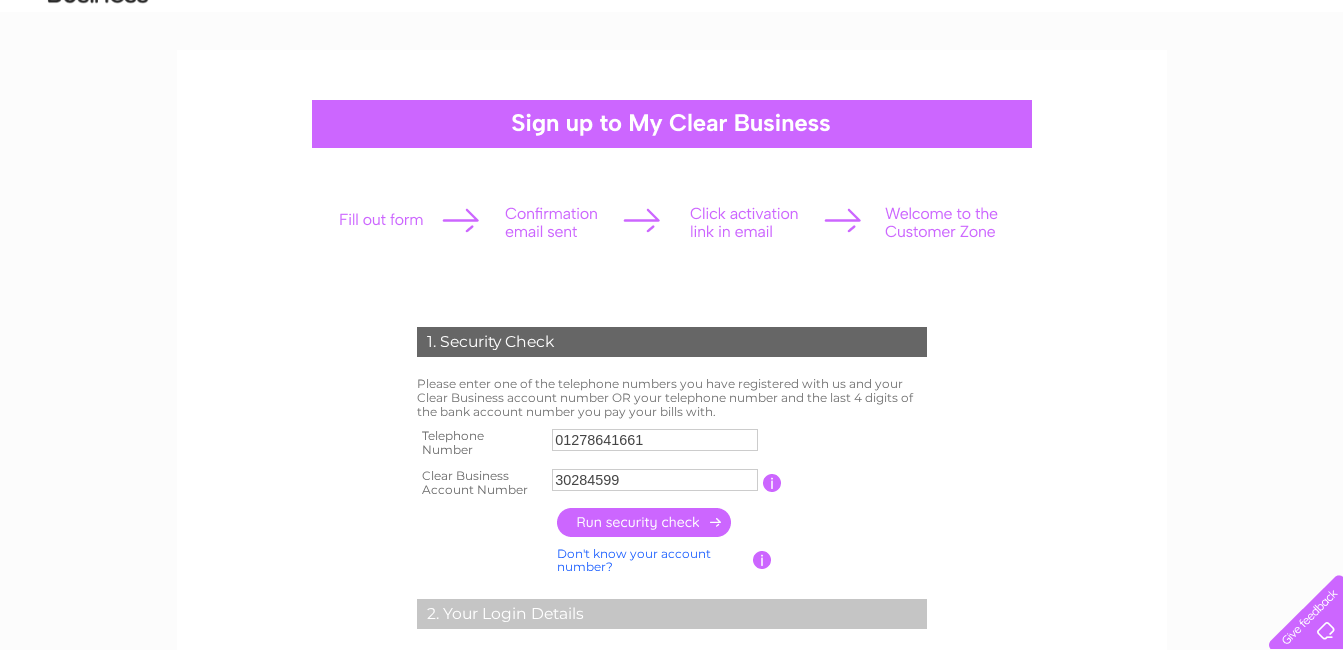 click at bounding box center [645, 522] 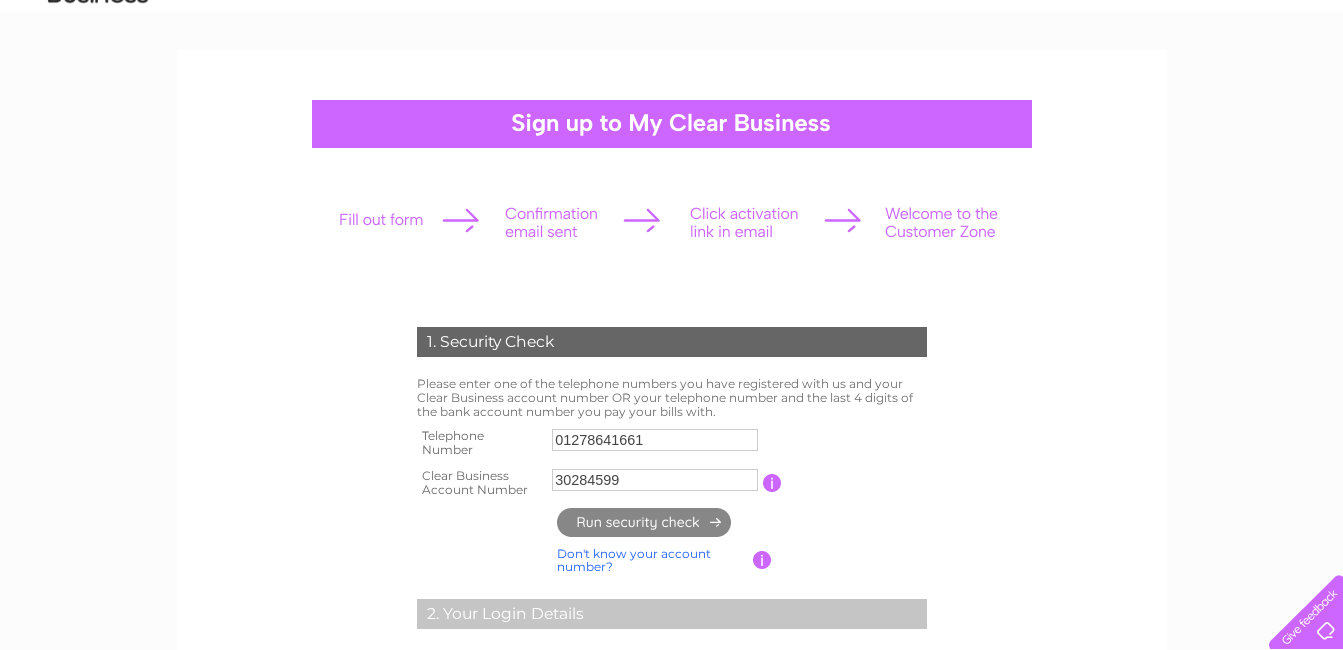 type on "ti********@ic********" 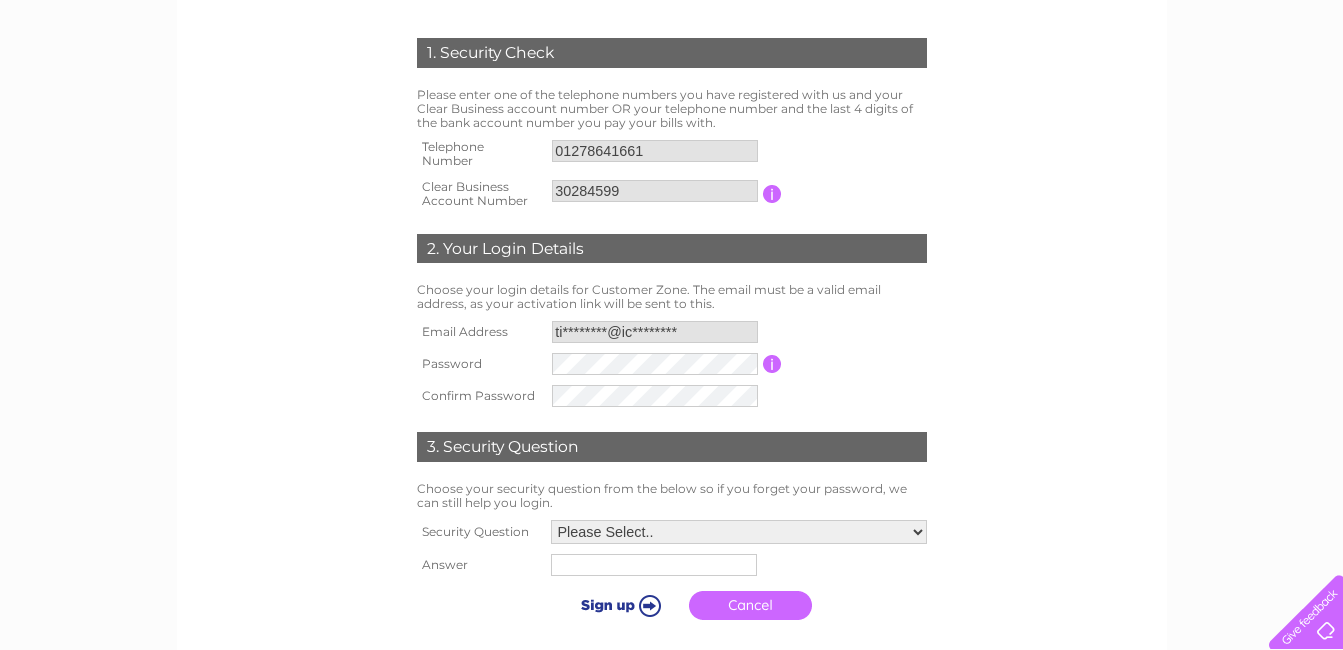 scroll, scrollTop: 400, scrollLeft: 0, axis: vertical 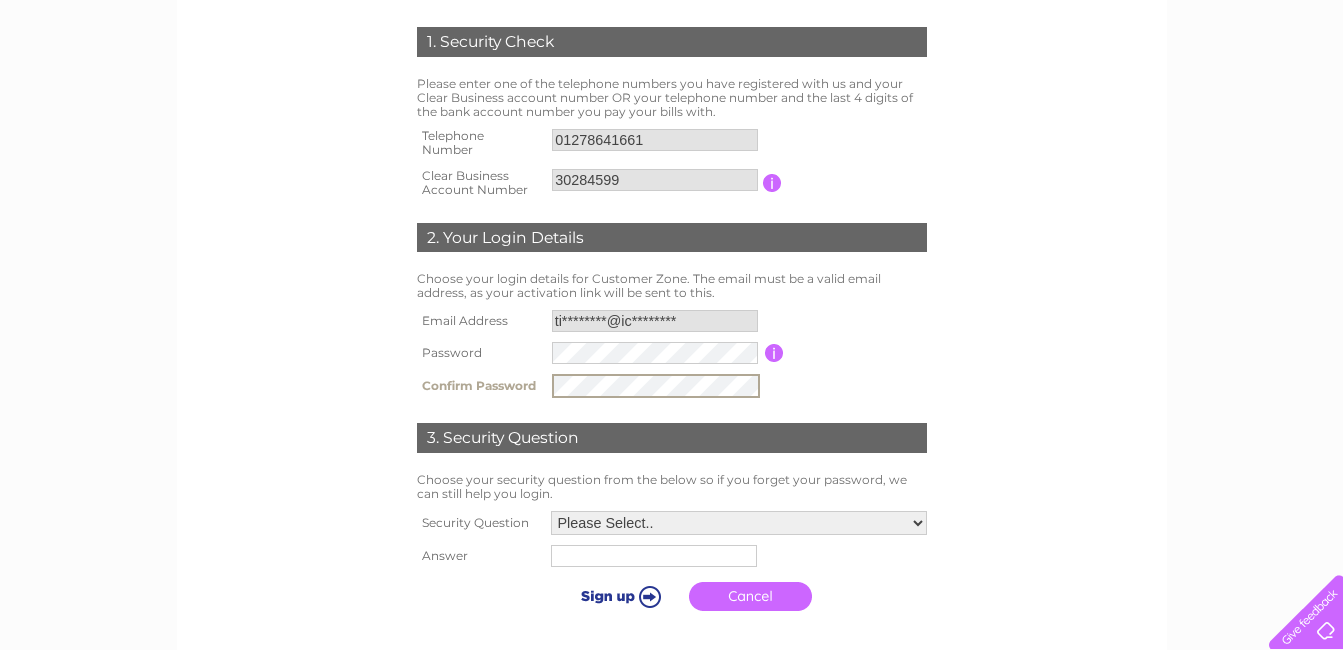 click on "Please Select..
In what town or city was your first job?
In what town or city did you meet your spouse/partner?
In what town or city did your mother and father meet?
What street did you live on as a child?
What was the name of your first pet?
Who was your childhood hero?" at bounding box center [739, 523] 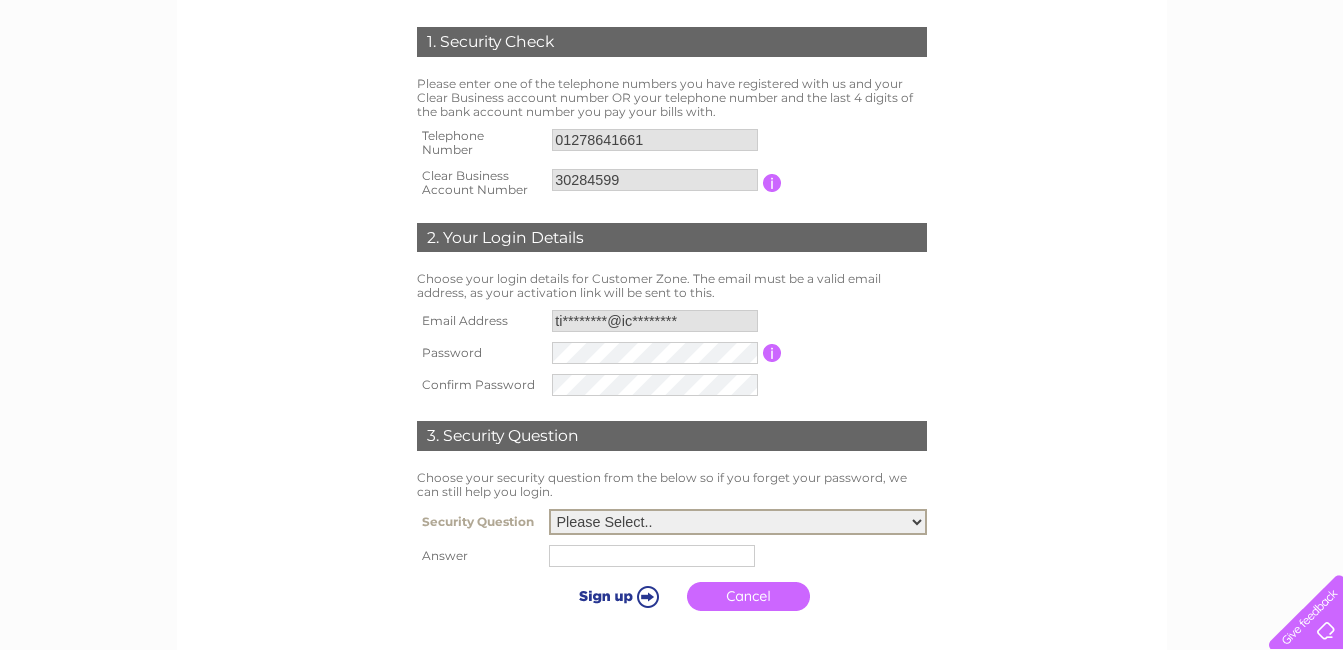 select on "5" 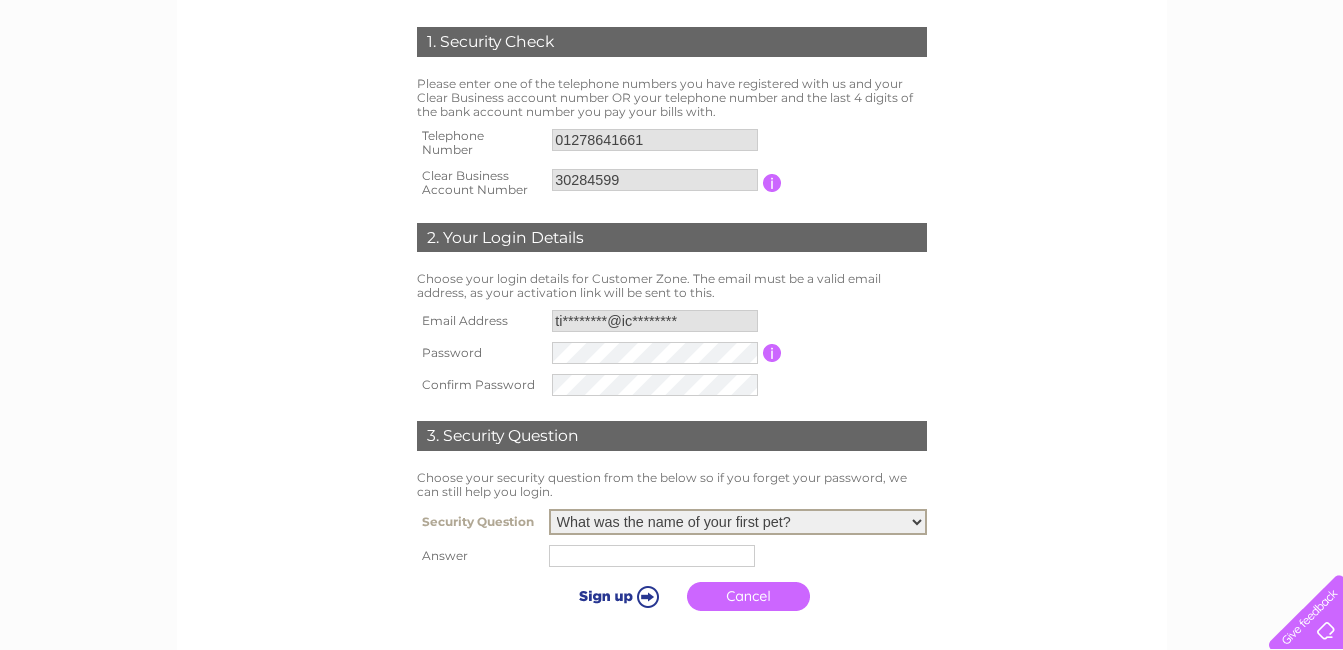 click at bounding box center (652, 556) 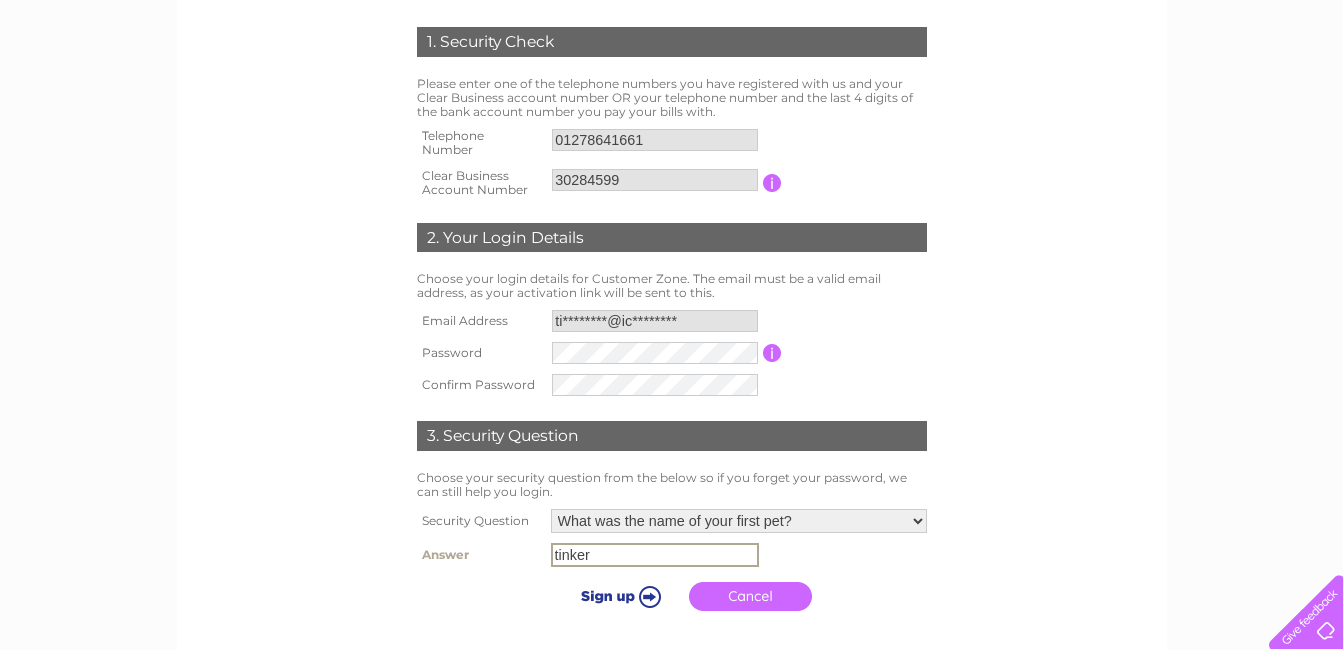 type on "tinker" 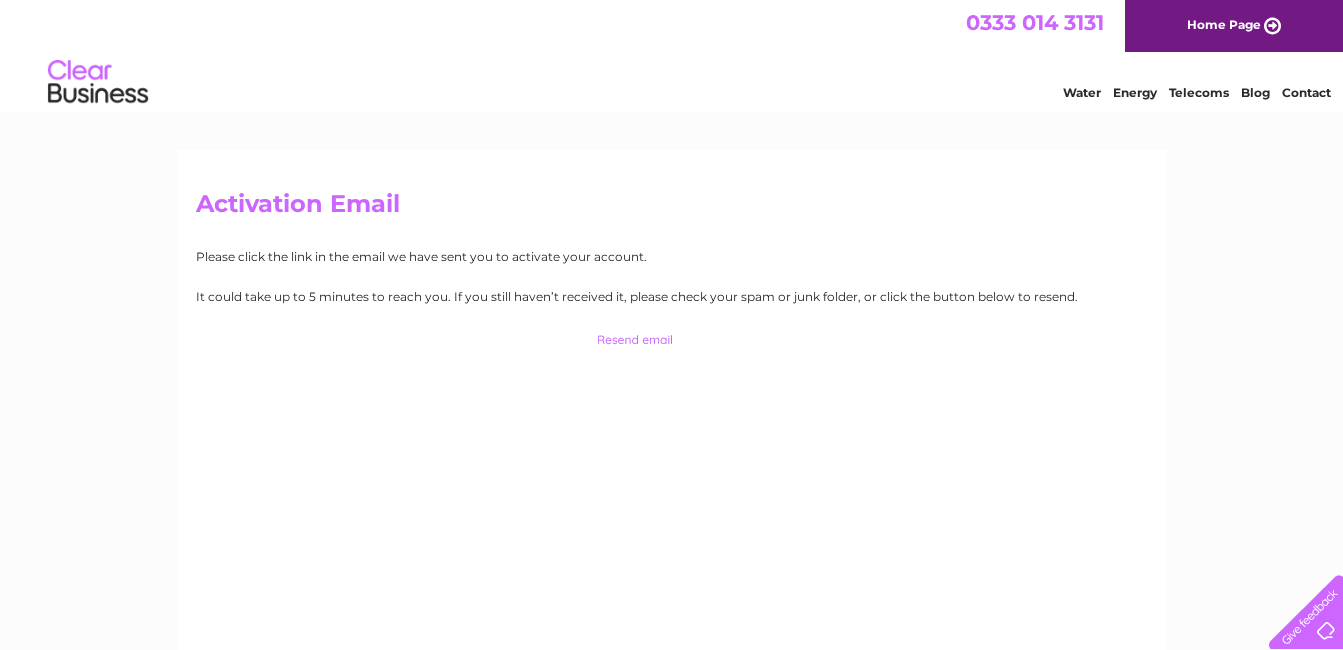 scroll, scrollTop: 0, scrollLeft: 0, axis: both 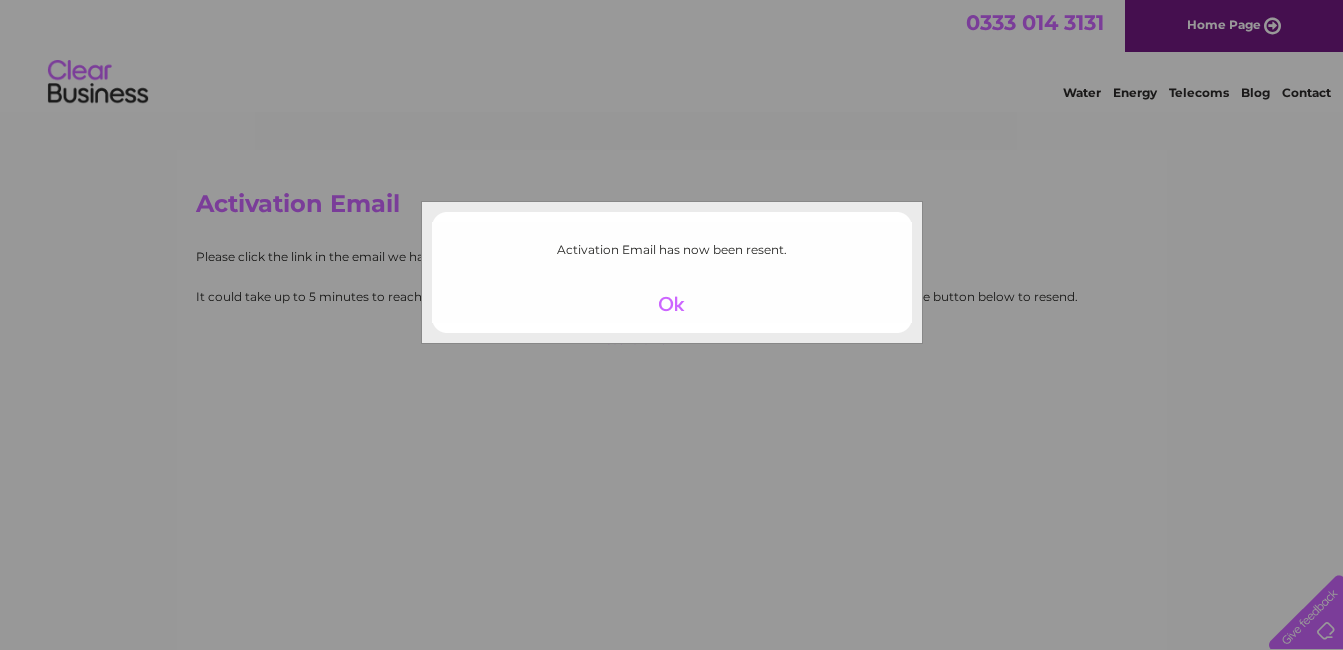 click at bounding box center [671, 304] 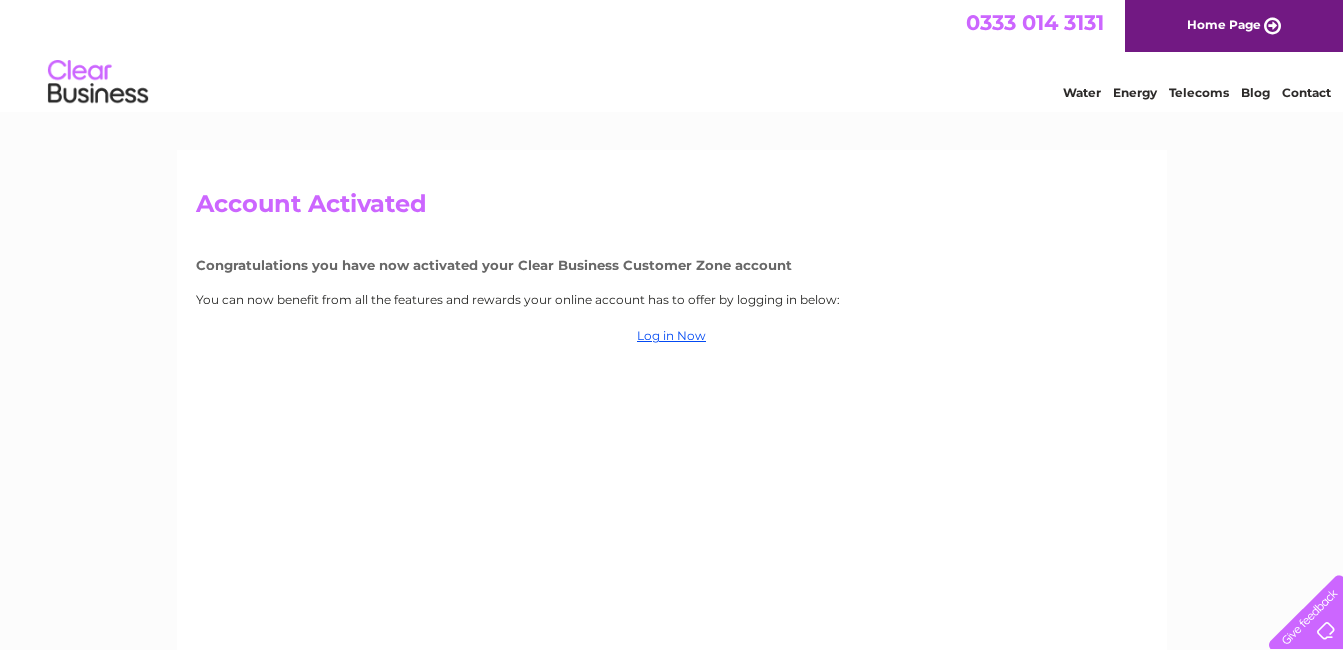 scroll, scrollTop: 0, scrollLeft: 0, axis: both 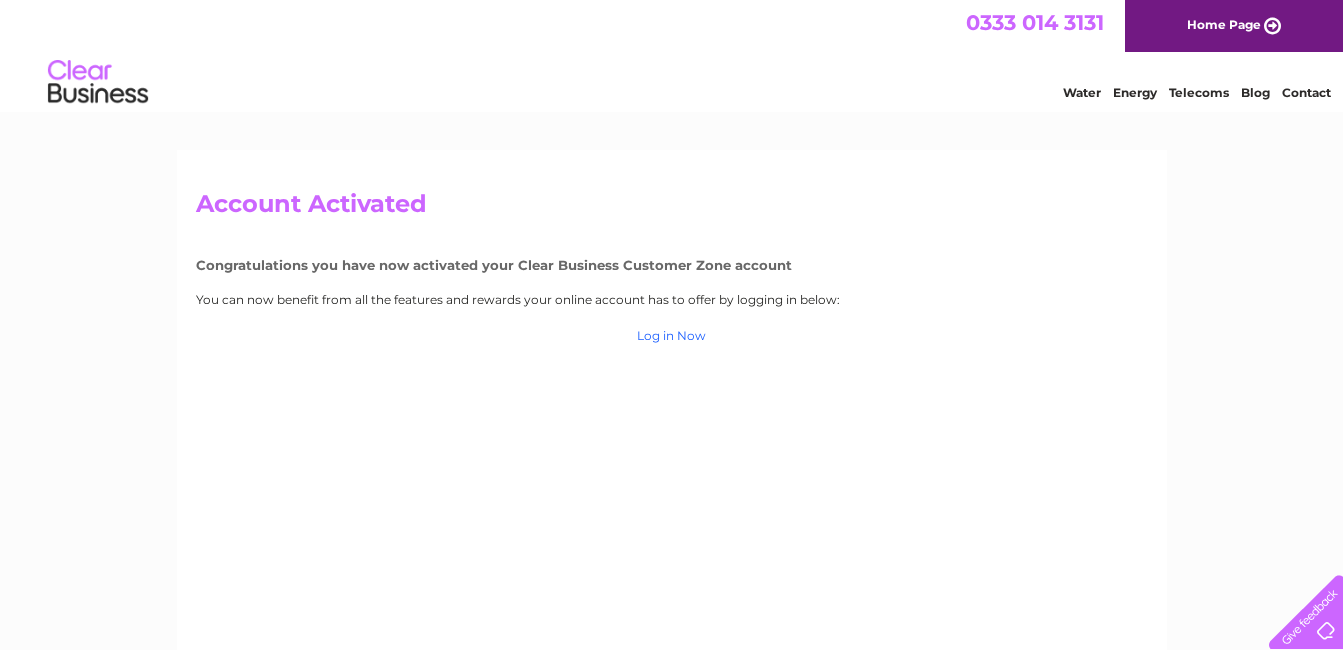 click on "Log in Now" at bounding box center [671, 335] 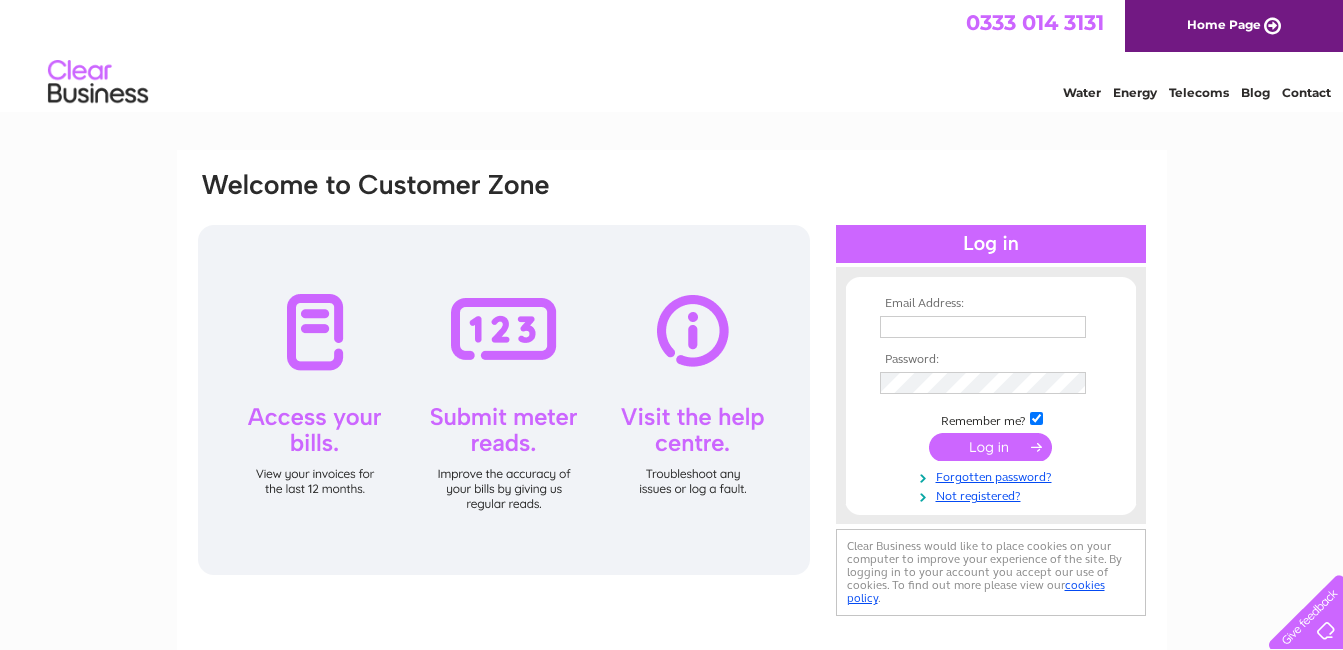 scroll, scrollTop: 0, scrollLeft: 0, axis: both 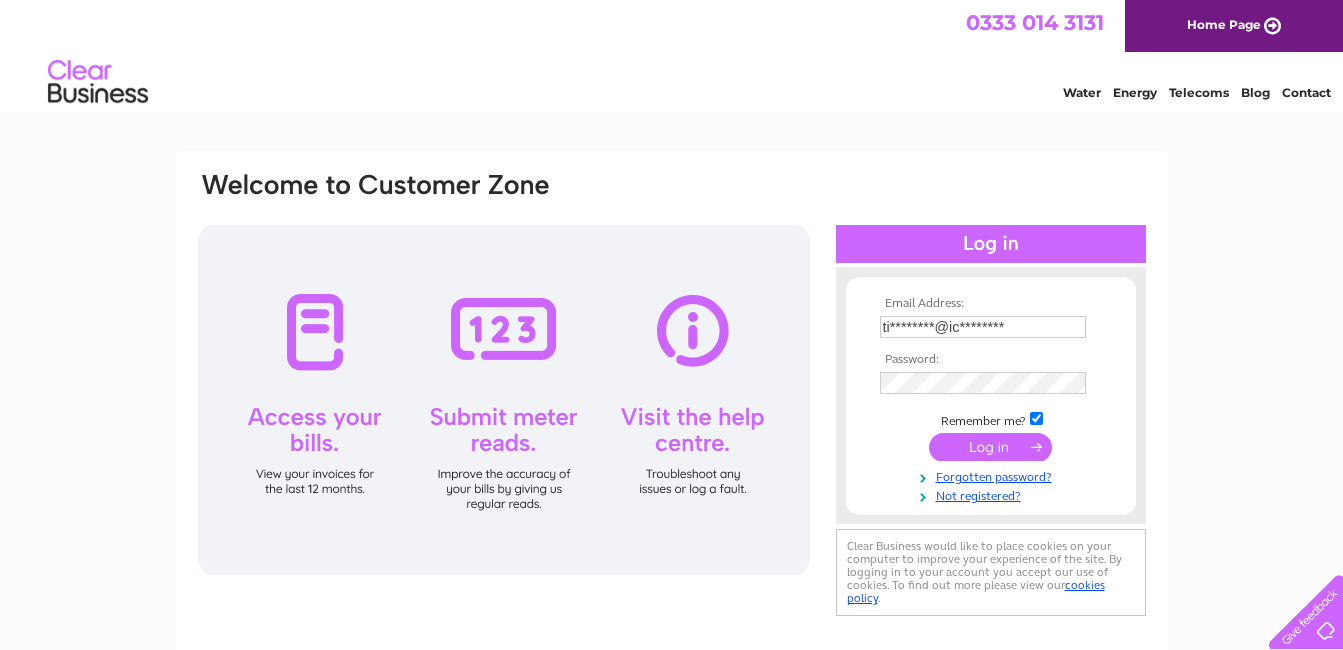 click on "Email Address:
ti********@ic********
Password:
Remember me?" at bounding box center (991, 400) 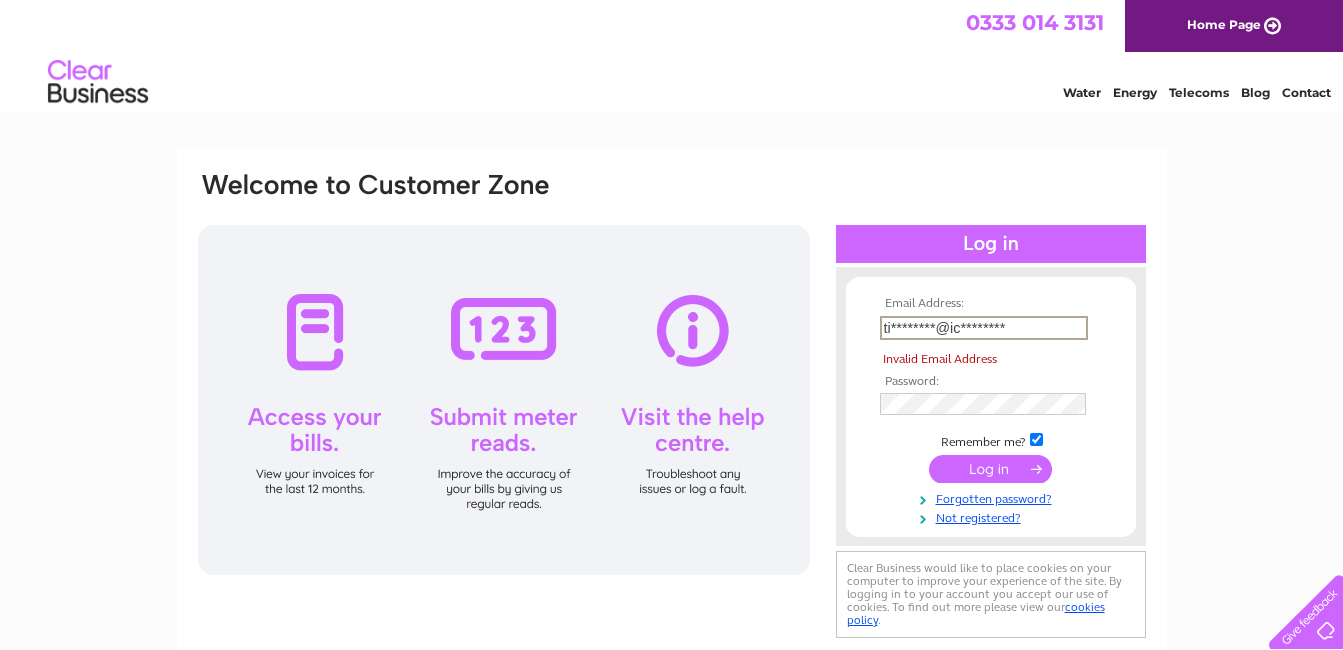 drag, startPoint x: 1017, startPoint y: 326, endPoint x: 859, endPoint y: 324, distance: 158.01266 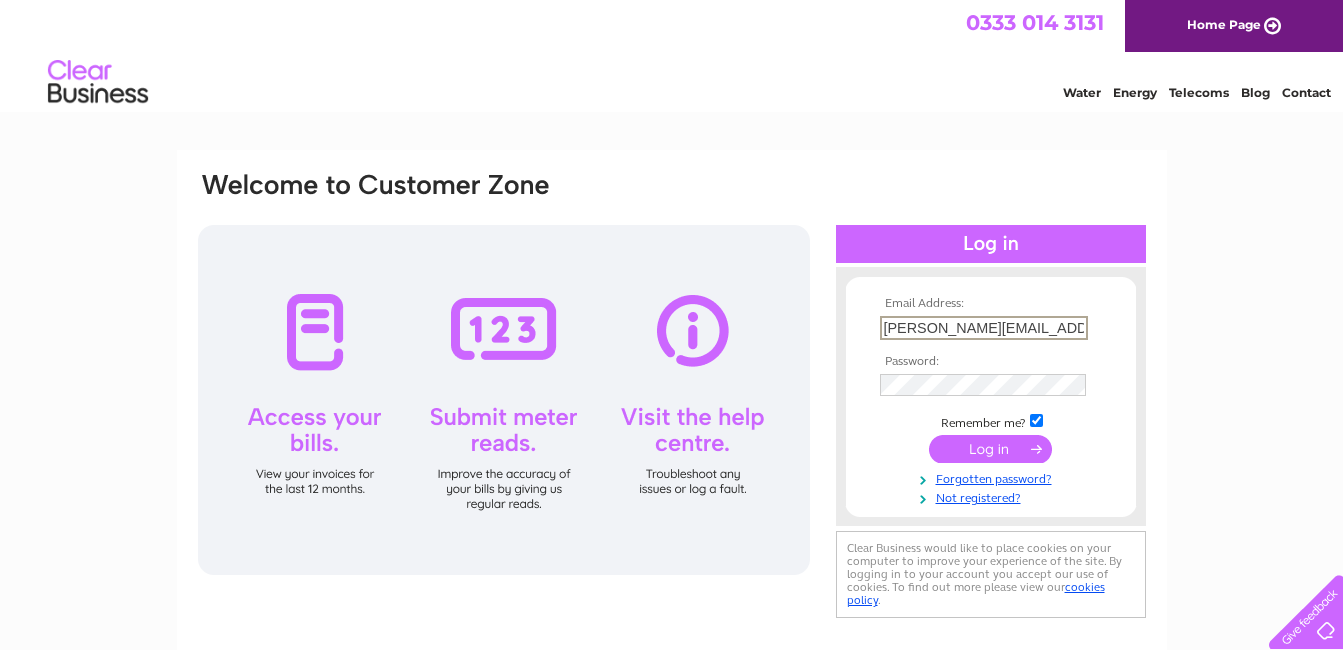 type on "tina.philp@icloud.com" 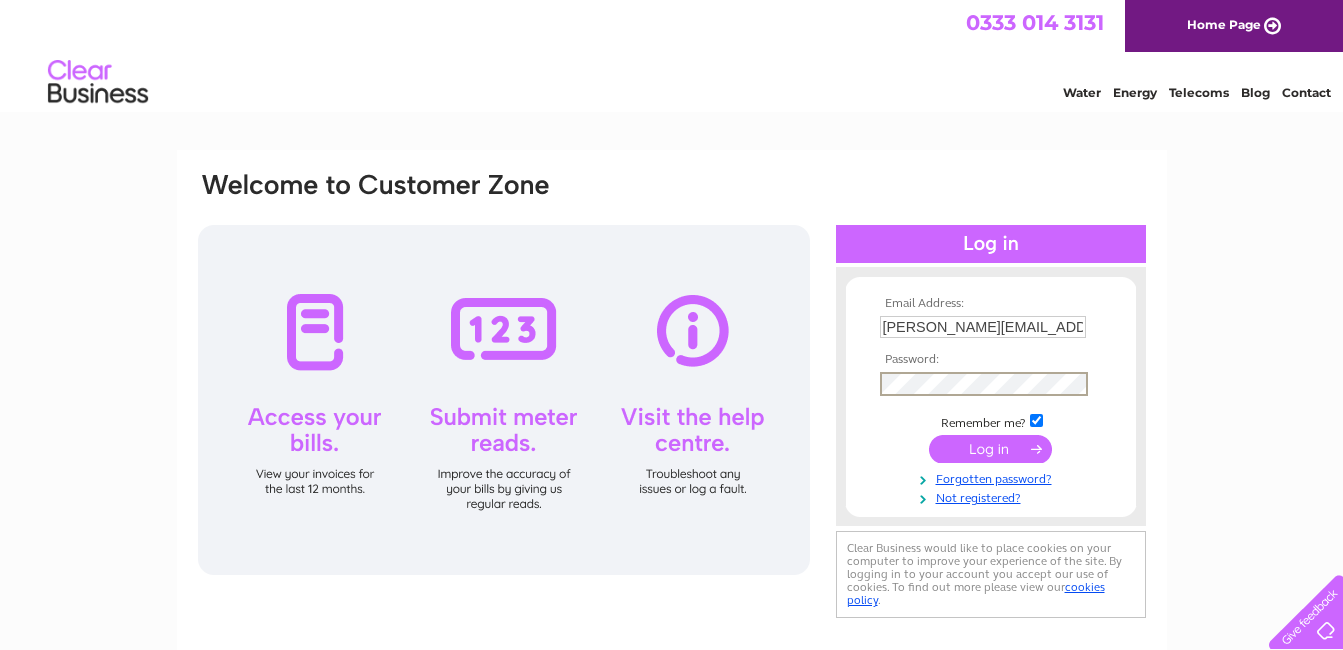 click on "Email Address:
tina.philp@icloud.com
Password:" at bounding box center [672, 396] 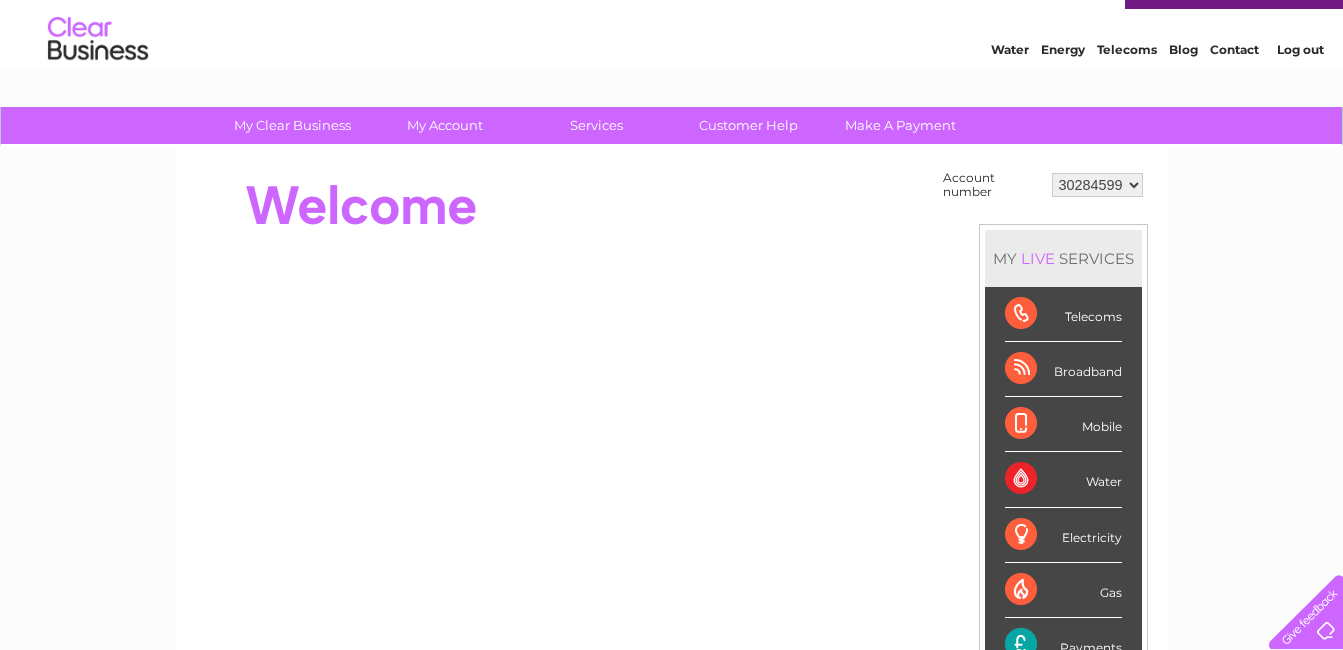 scroll, scrollTop: 0, scrollLeft: 0, axis: both 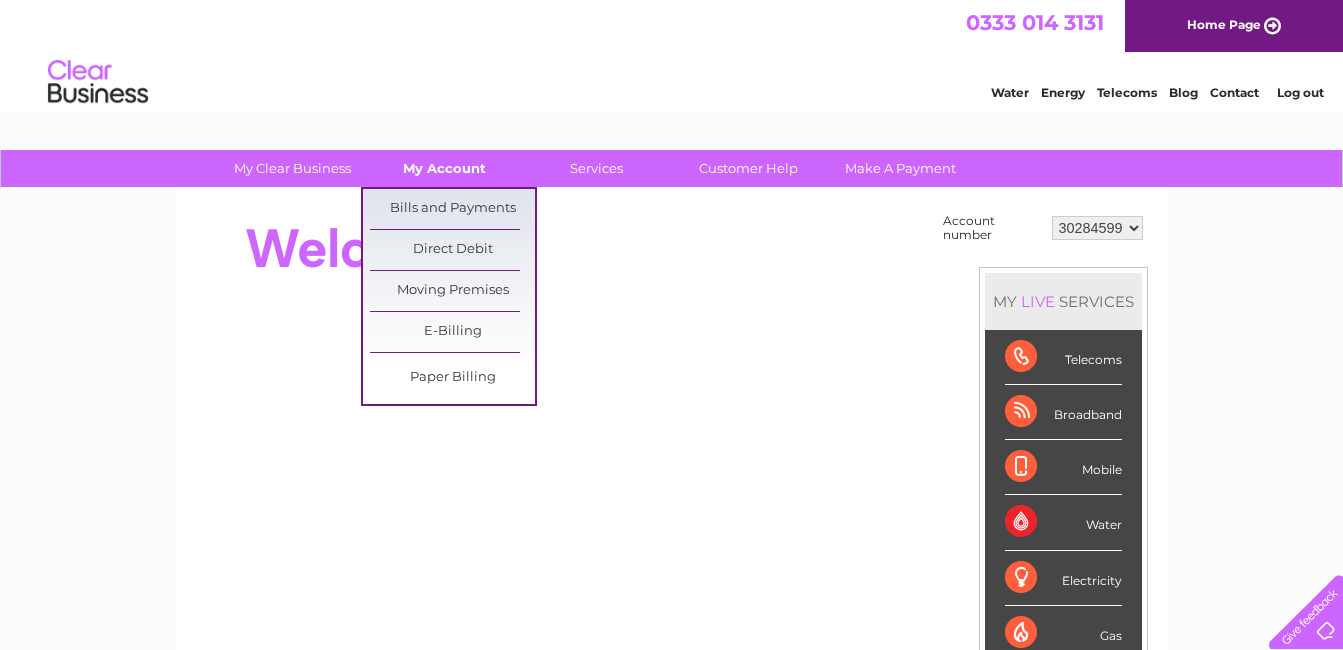 click on "My Account" at bounding box center [444, 168] 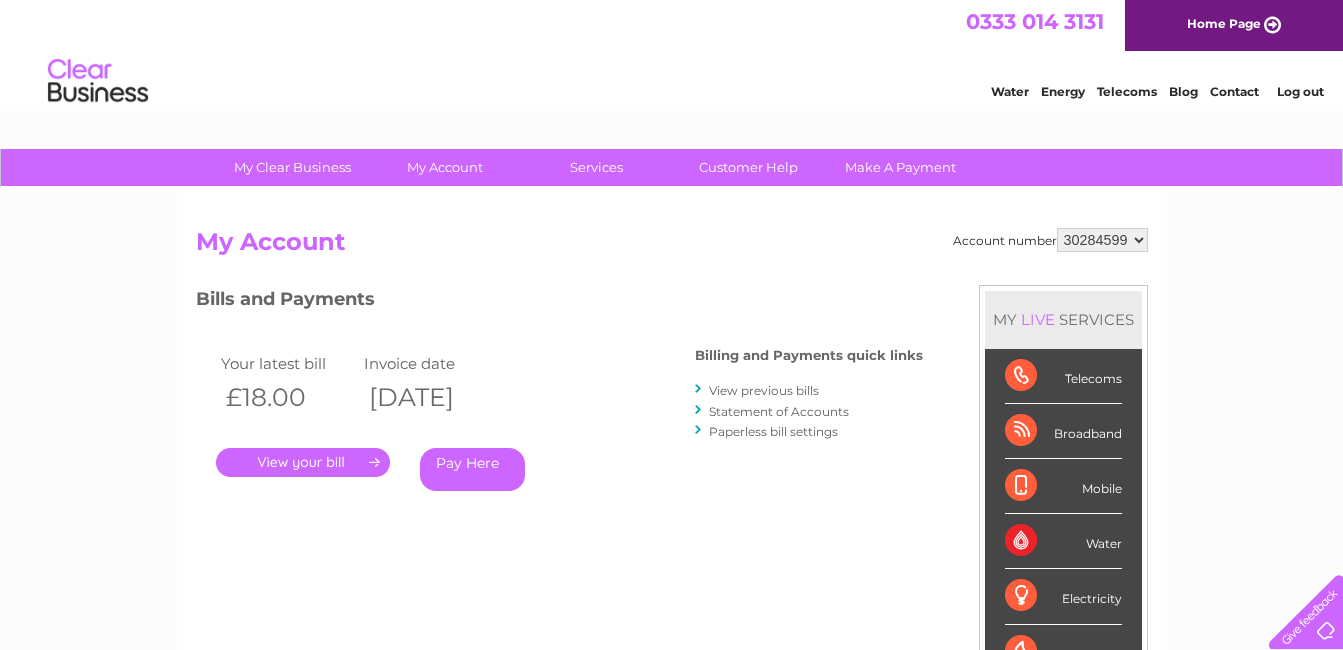 scroll, scrollTop: 0, scrollLeft: 0, axis: both 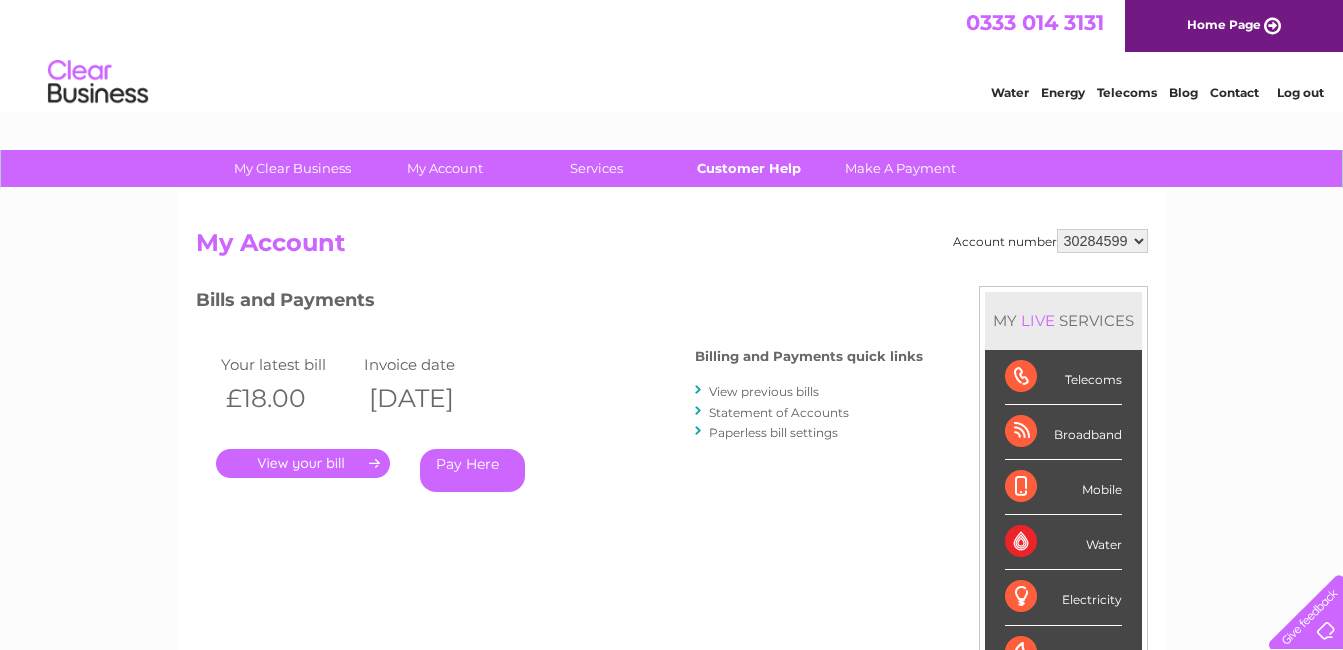 click on "Customer Help" at bounding box center [748, 168] 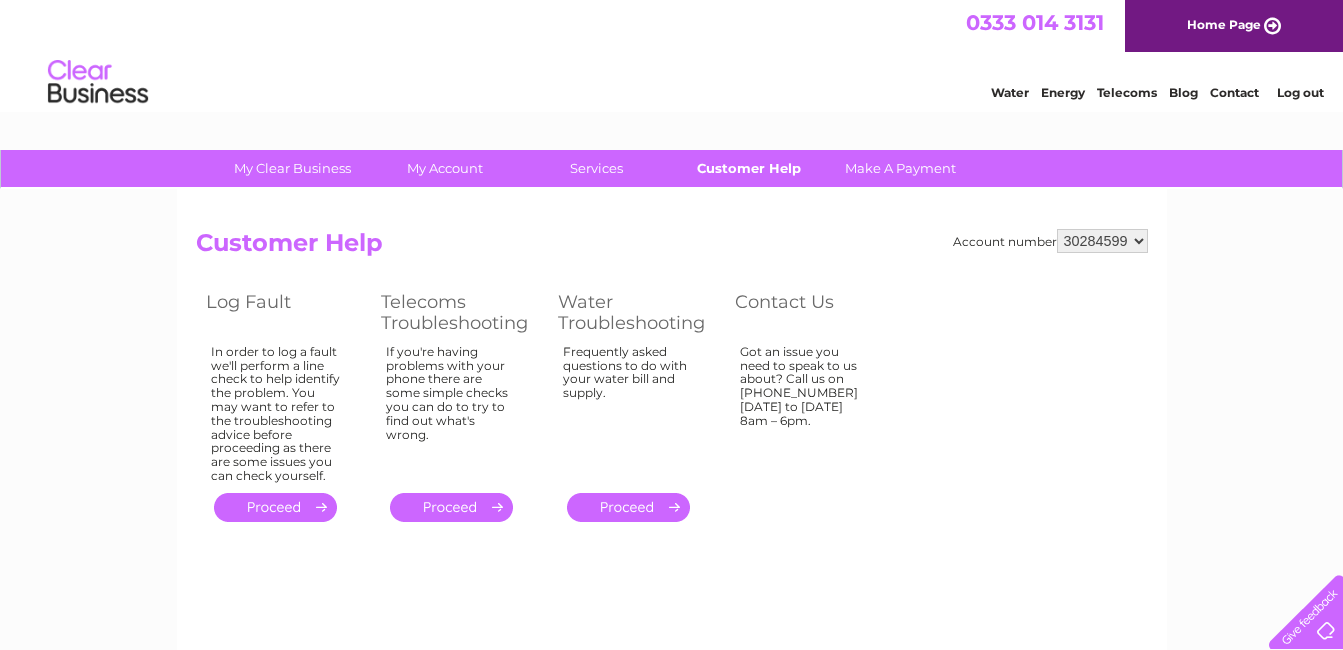 scroll, scrollTop: 0, scrollLeft: 0, axis: both 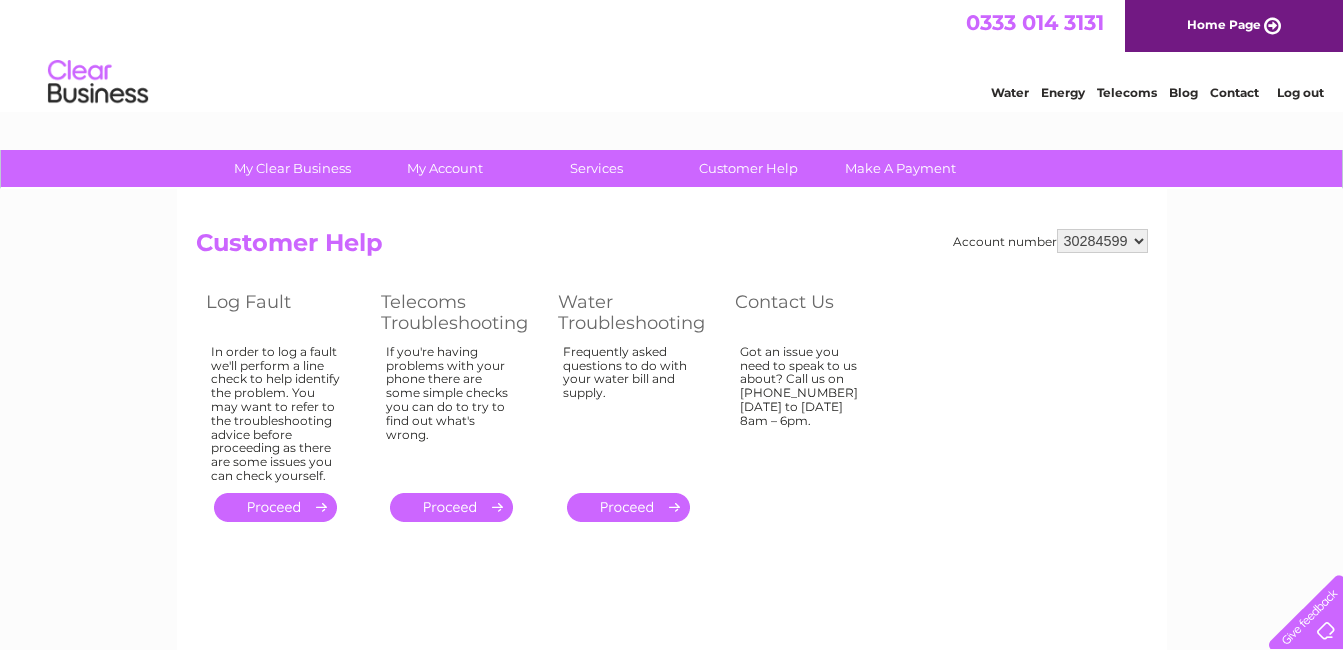 click on "Contact" at bounding box center (1234, 92) 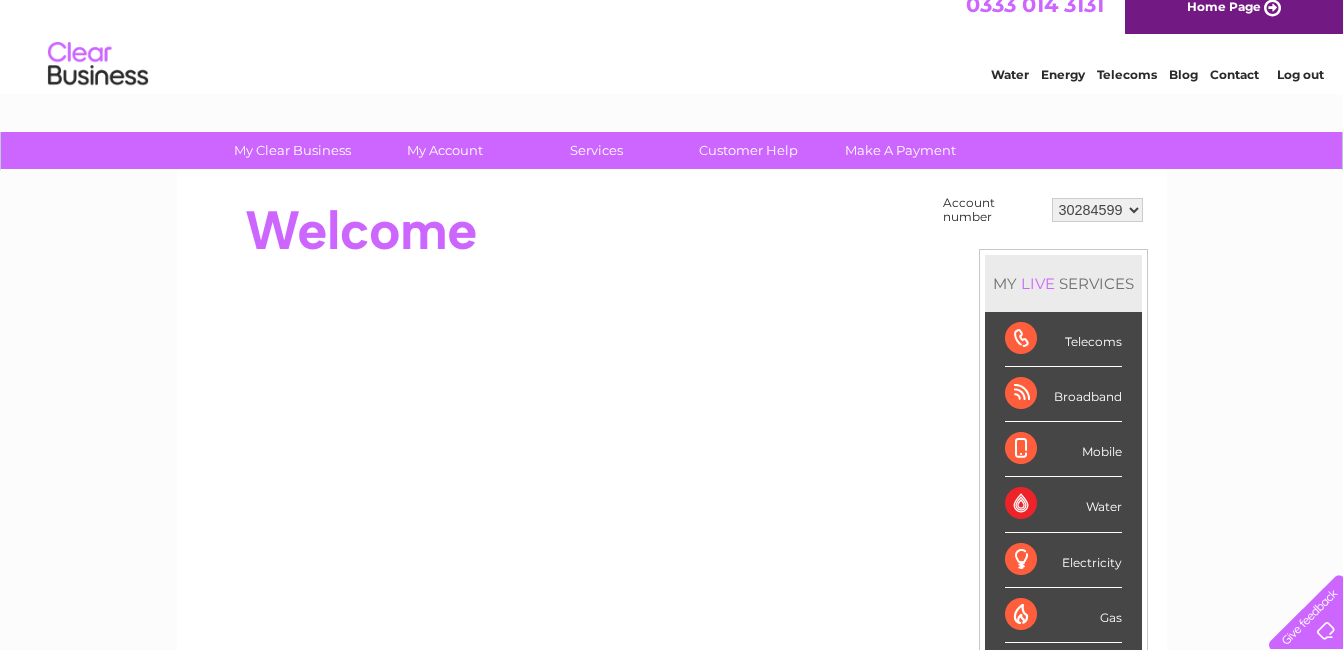 scroll, scrollTop: 0, scrollLeft: 0, axis: both 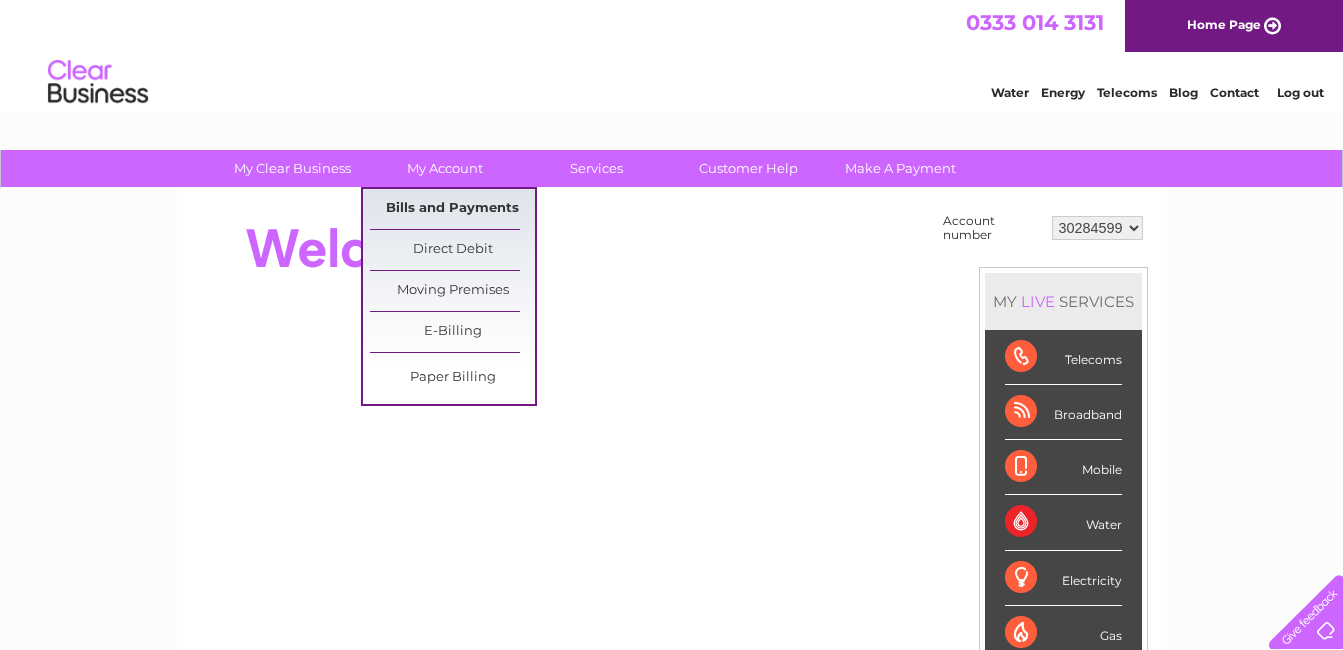 click on "Bills and Payments" at bounding box center (452, 209) 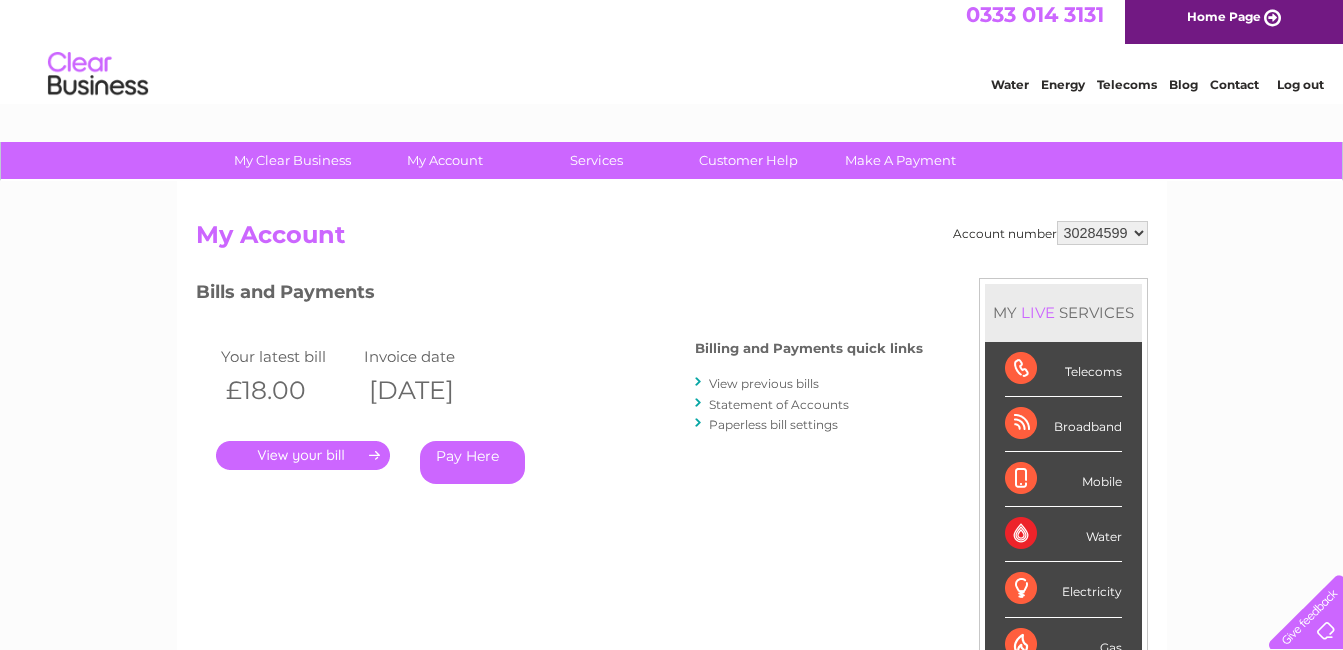 scroll, scrollTop: 0, scrollLeft: 0, axis: both 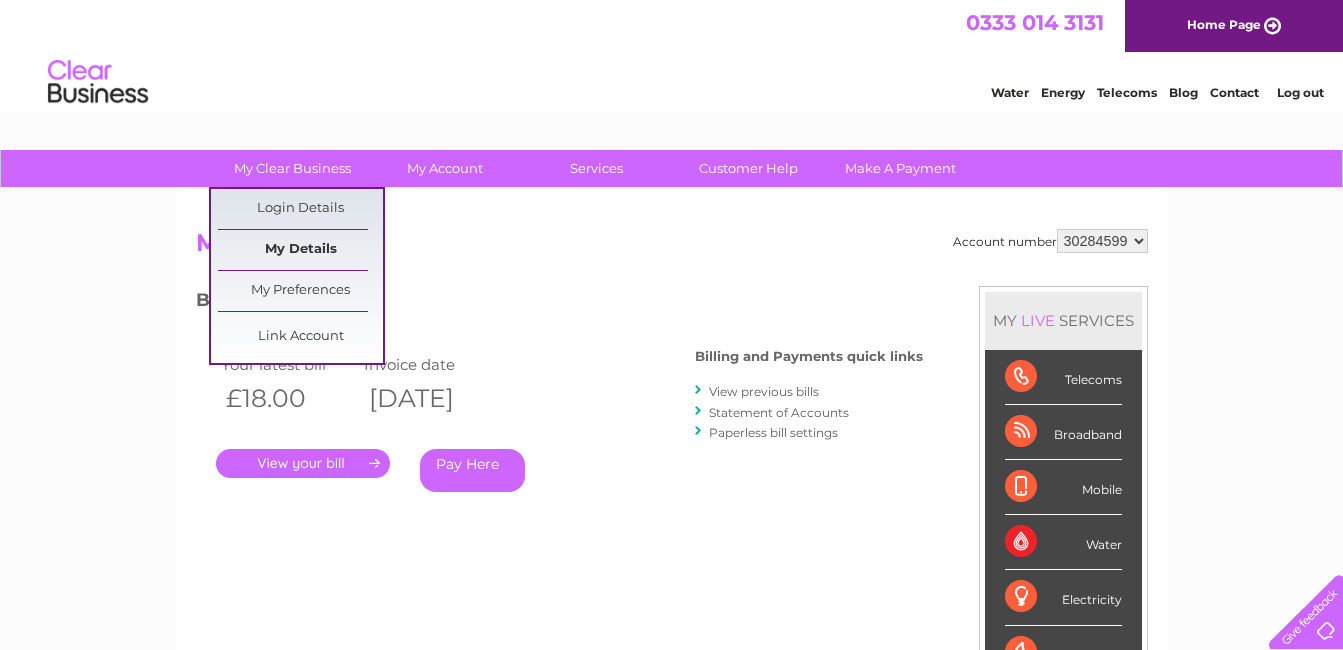 click on "My Details" at bounding box center (300, 250) 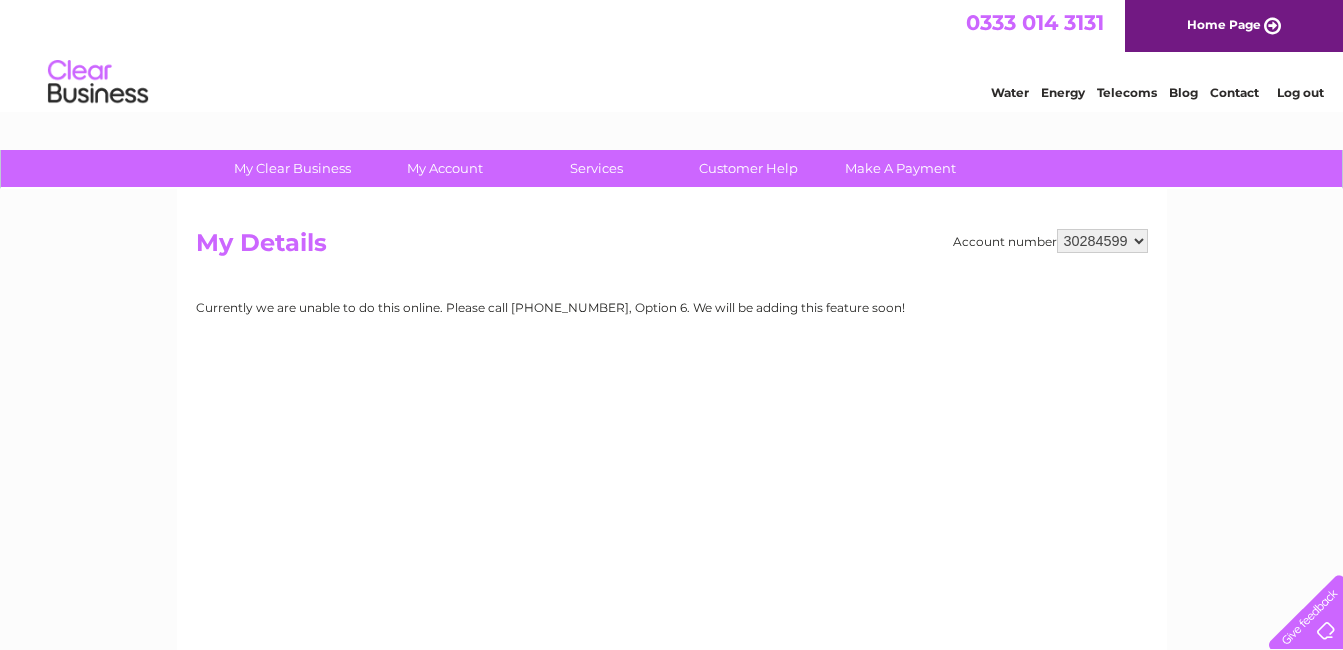 scroll, scrollTop: 0, scrollLeft: 0, axis: both 